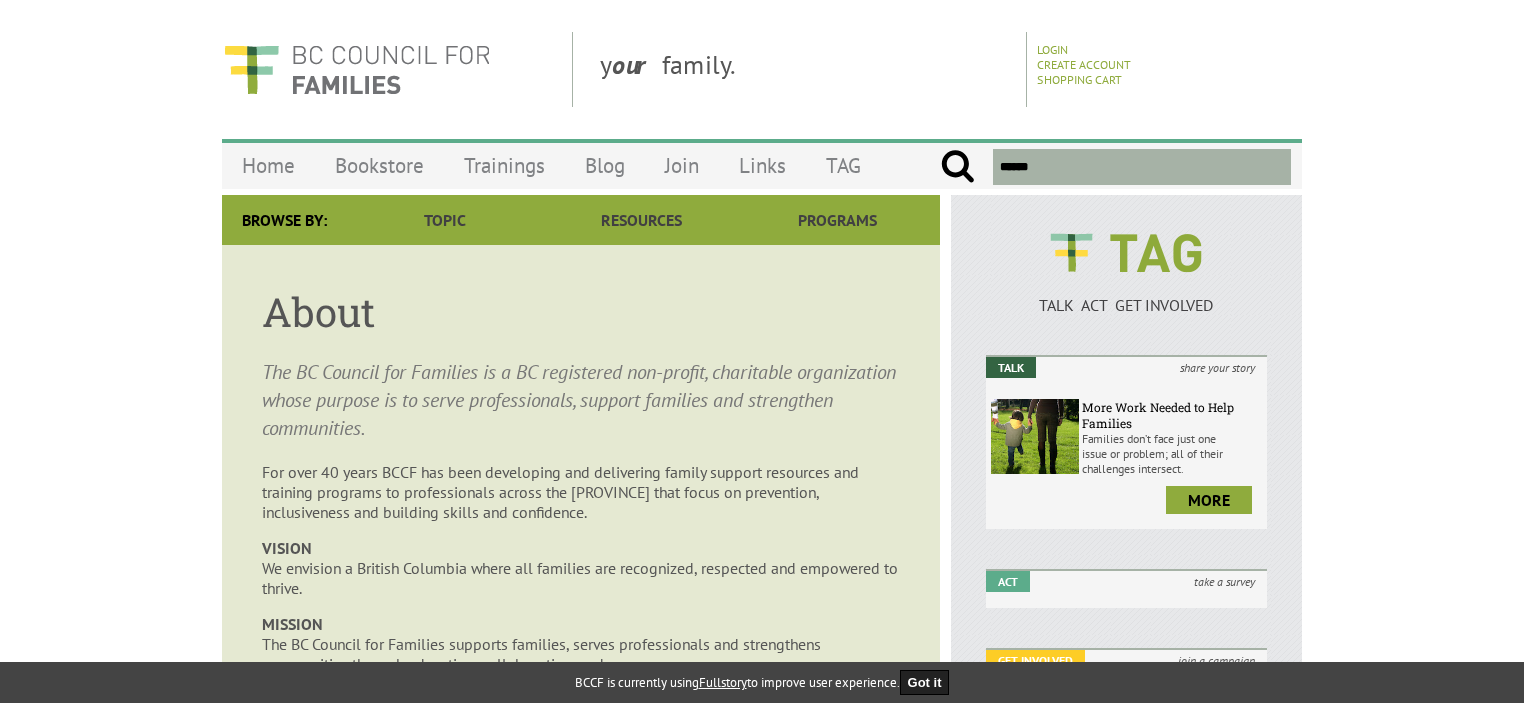 scroll, scrollTop: 0, scrollLeft: 0, axis: both 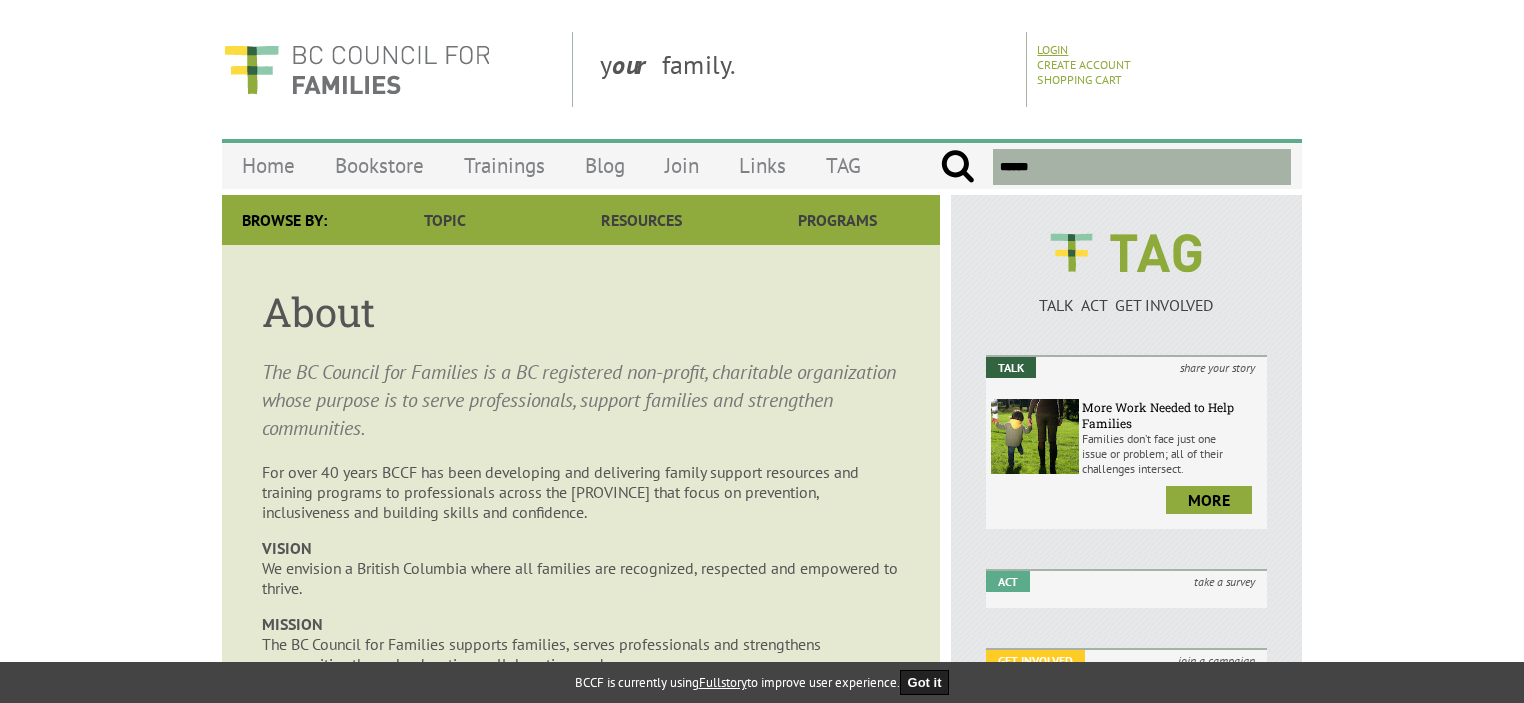 click on "Login" at bounding box center (1052, 49) 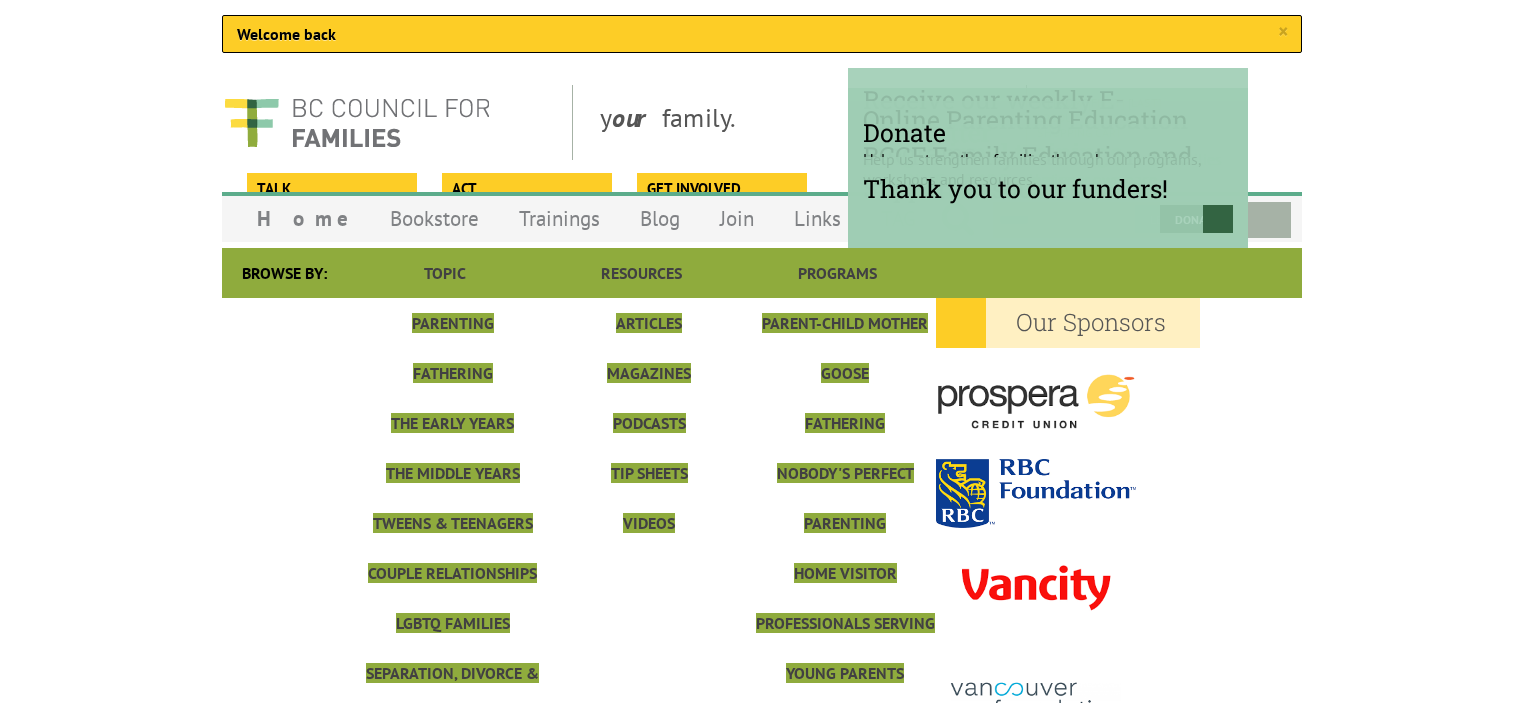 scroll, scrollTop: 0, scrollLeft: 0, axis: both 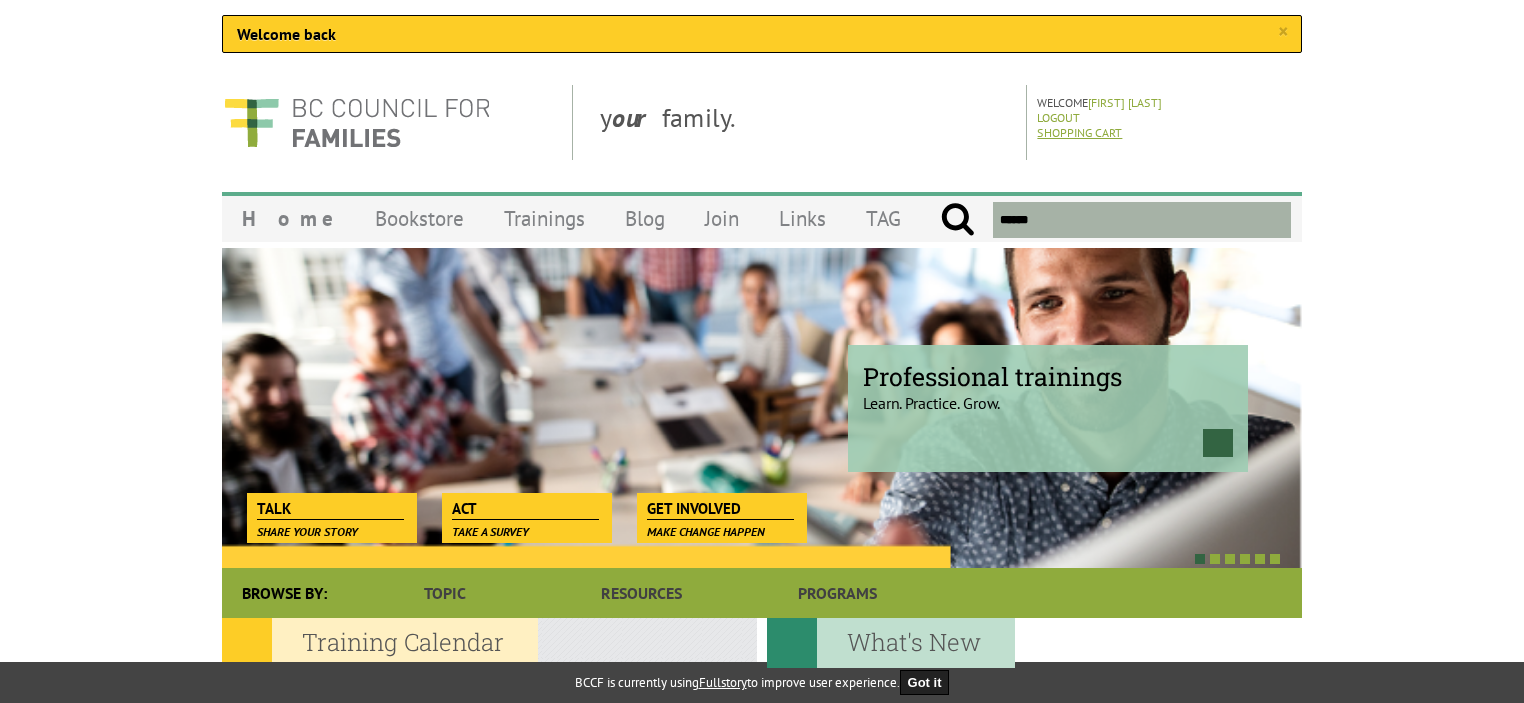 click on "Shopping Cart" at bounding box center [1079, 132] 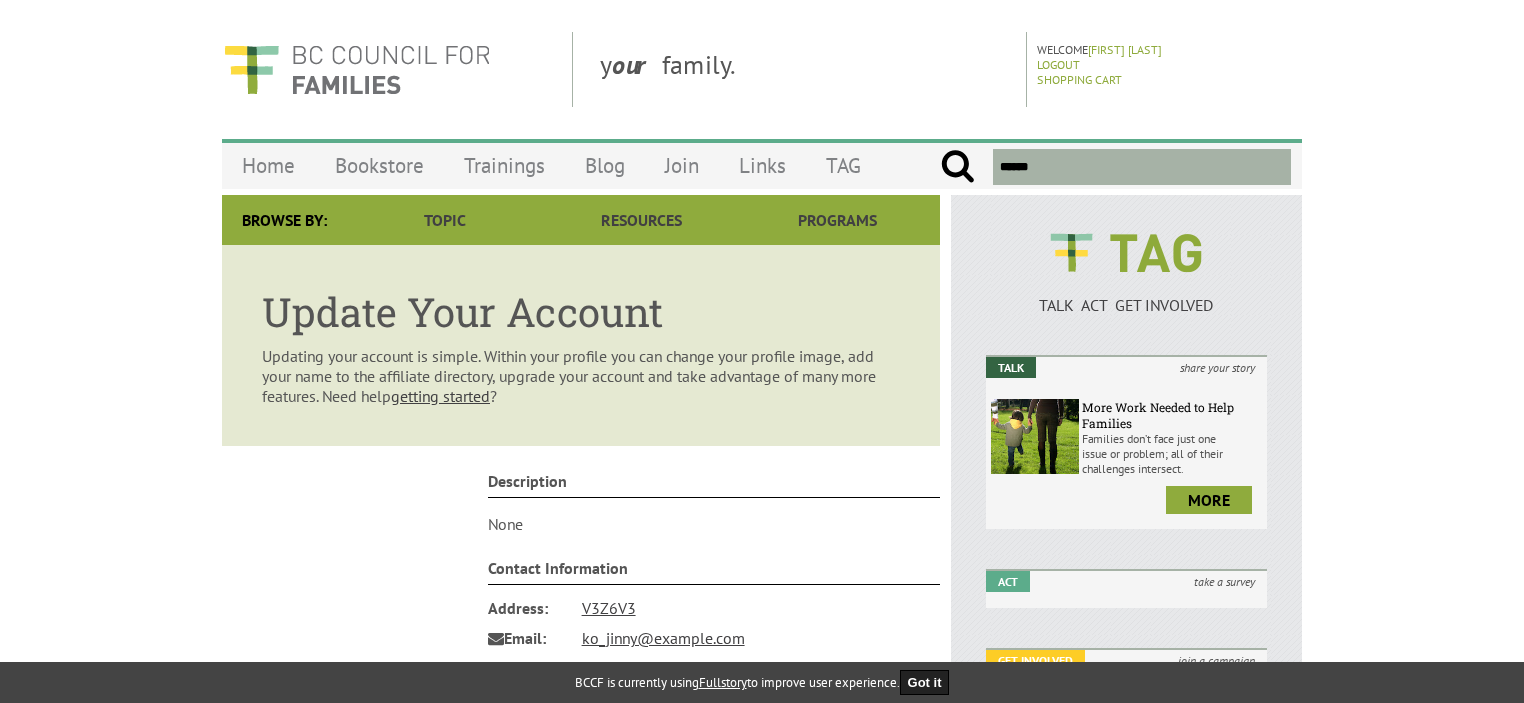 scroll, scrollTop: 0, scrollLeft: 0, axis: both 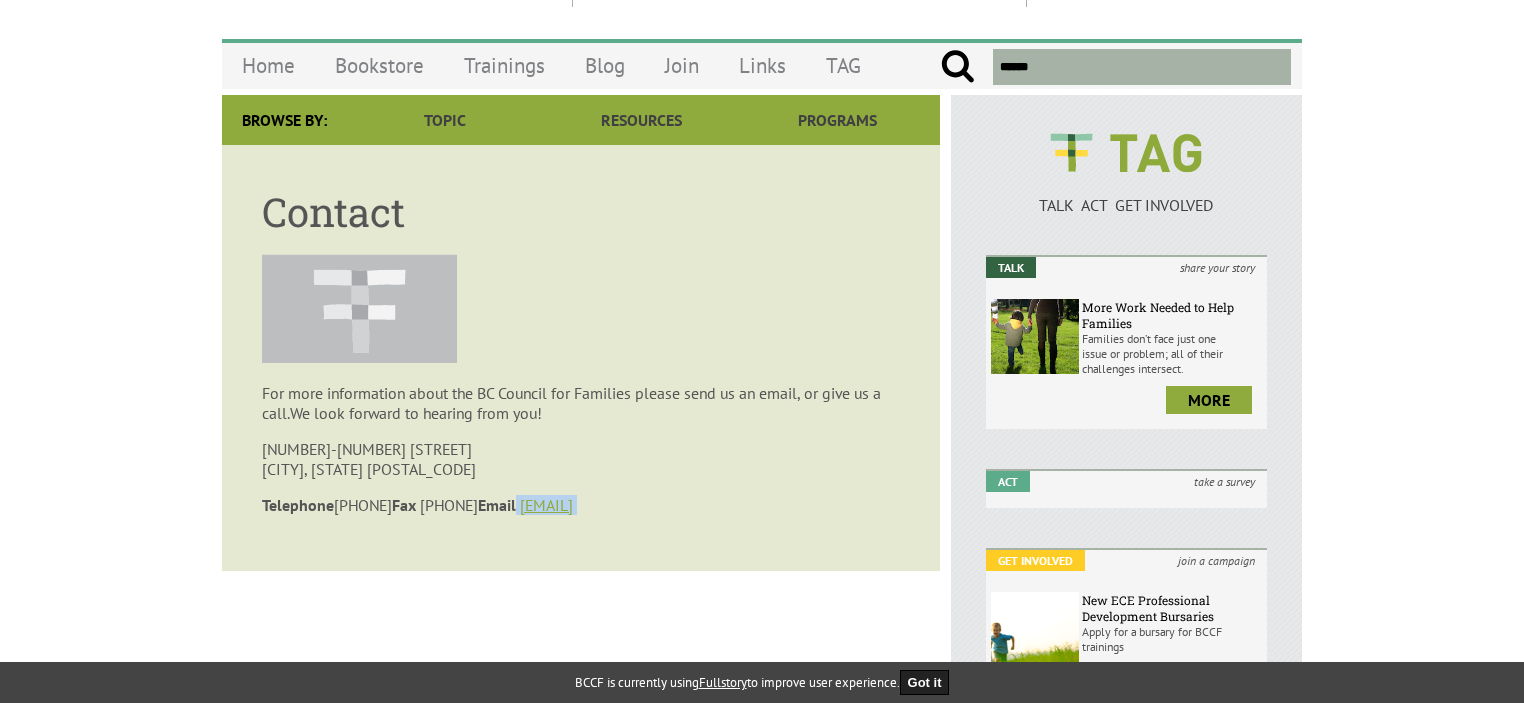 drag, startPoint x: 614, startPoint y: 511, endPoint x: 720, endPoint y: 526, distance: 107.05606 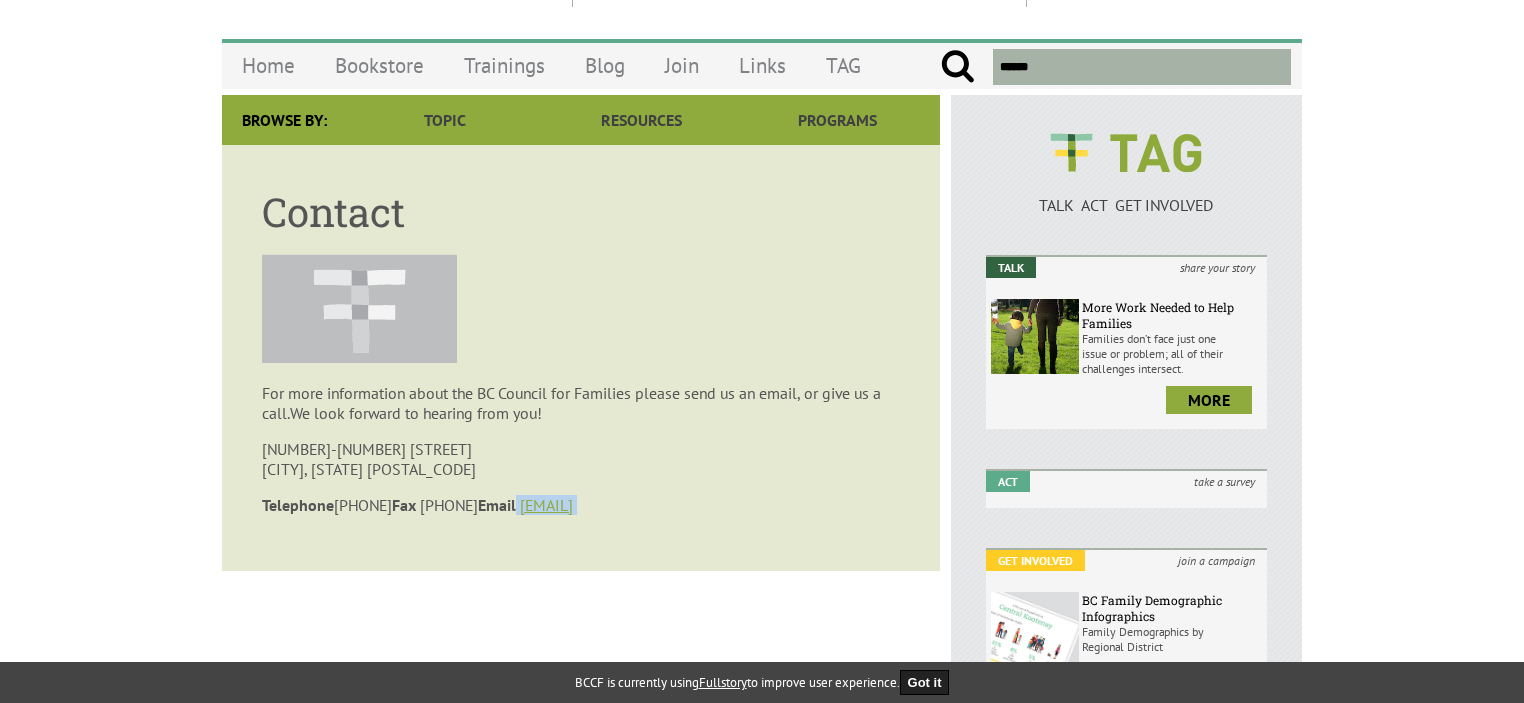 click on "Contact
For more information about the BC Council for Families please send us an email, or give us a call.  We look forward to hearing from you!
208-1847 West Broadway
Vancouver, BC V6J 1Y6
Telephone  604.678.8884   Fax    604.678.8886   Email   bccf@bccf.ca" at bounding box center (581, 358) 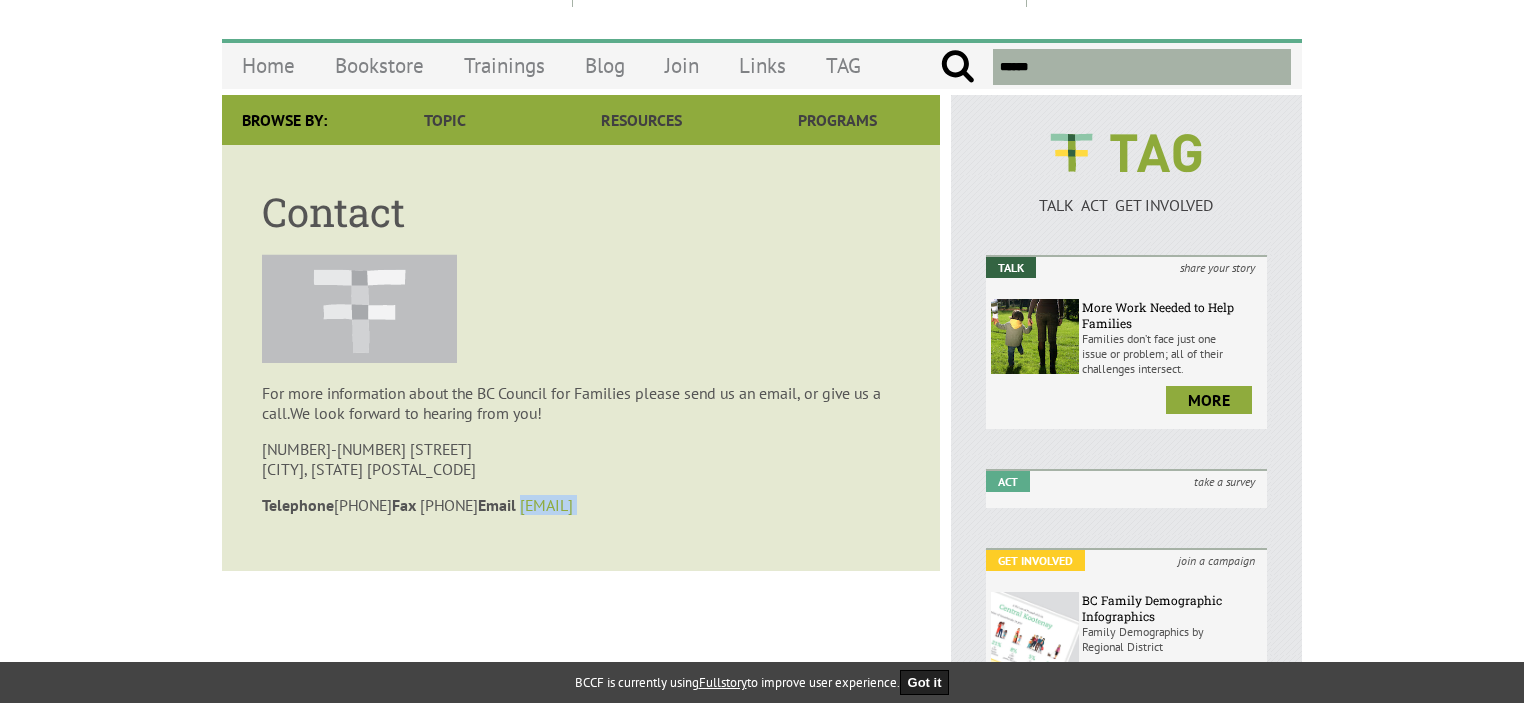 drag, startPoint x: 715, startPoint y: 519, endPoint x: 618, endPoint y: 512, distance: 97.25225 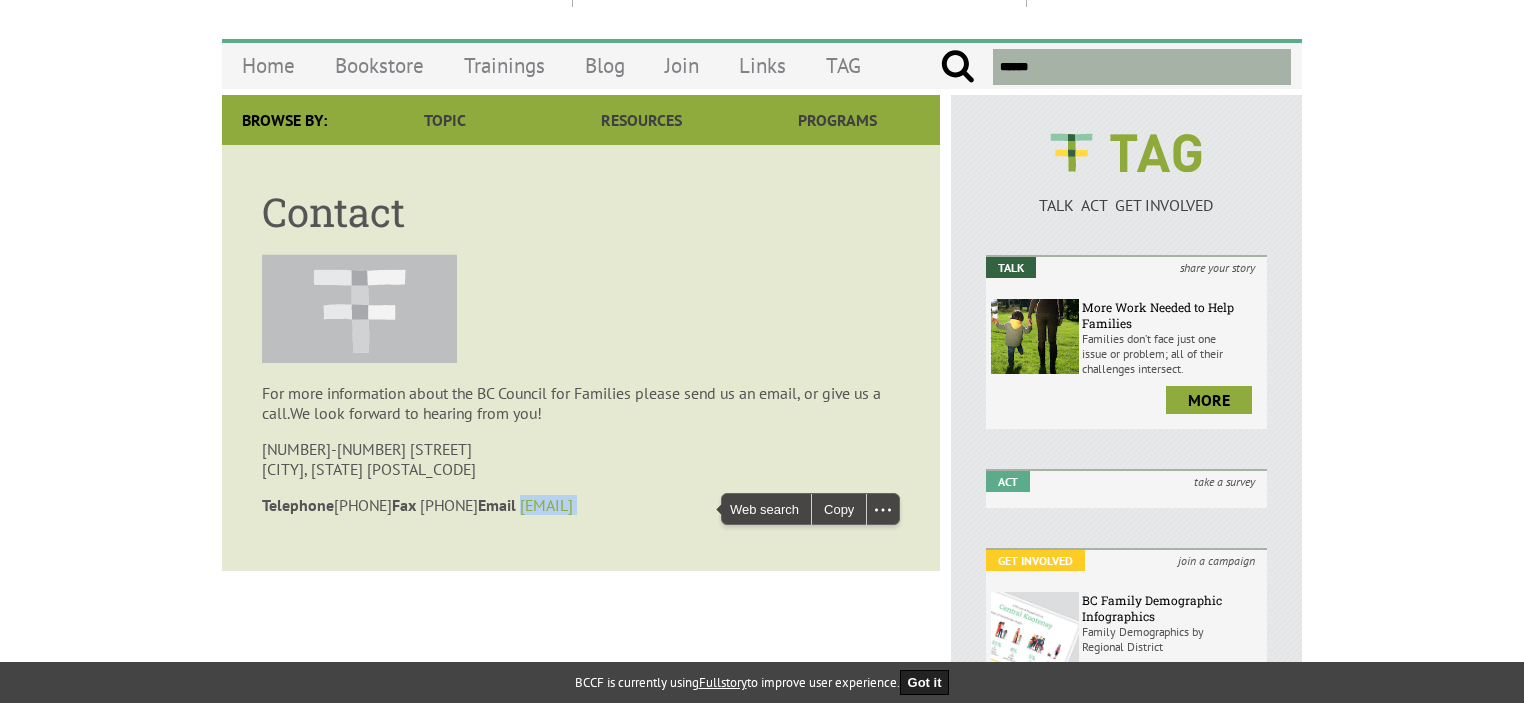 copy on "bccf@bccf.ca" 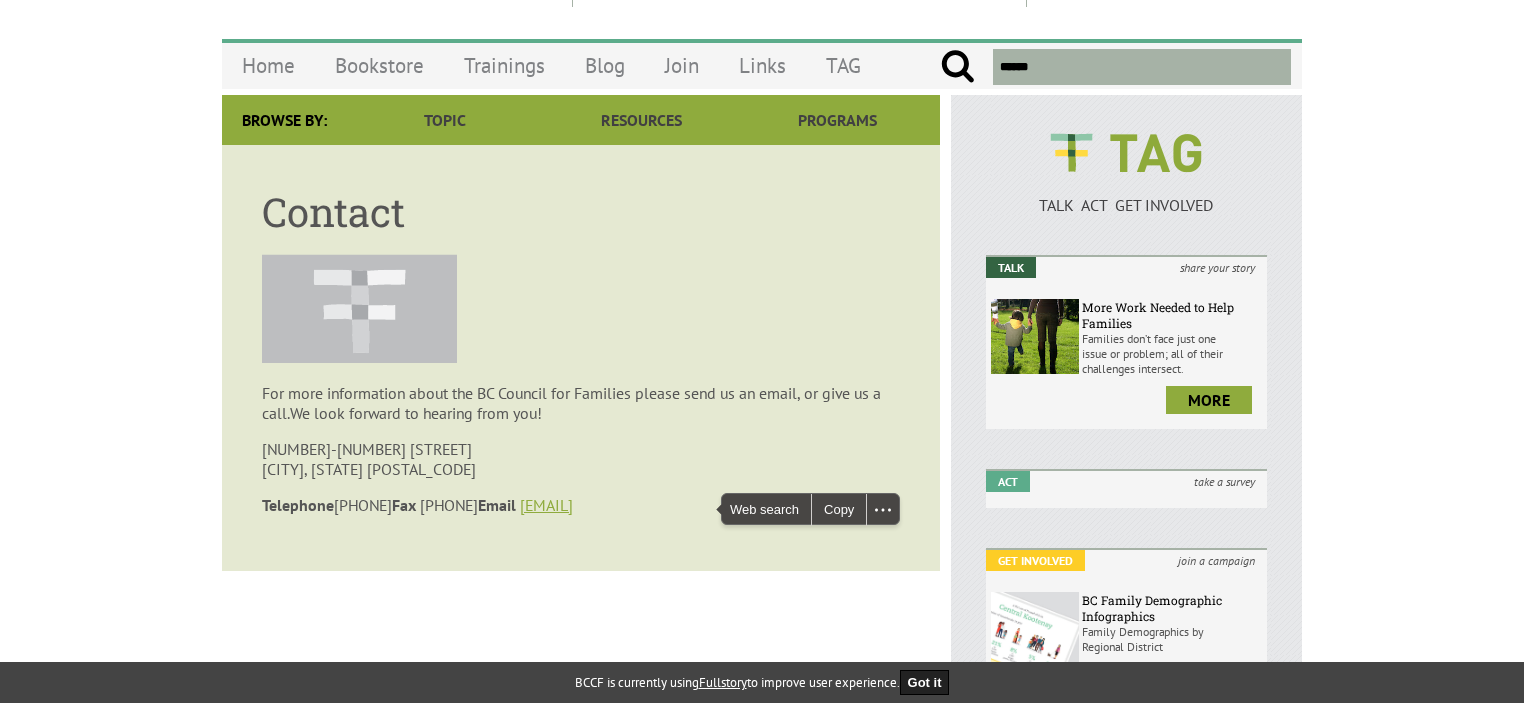 click at bounding box center (581, 310) 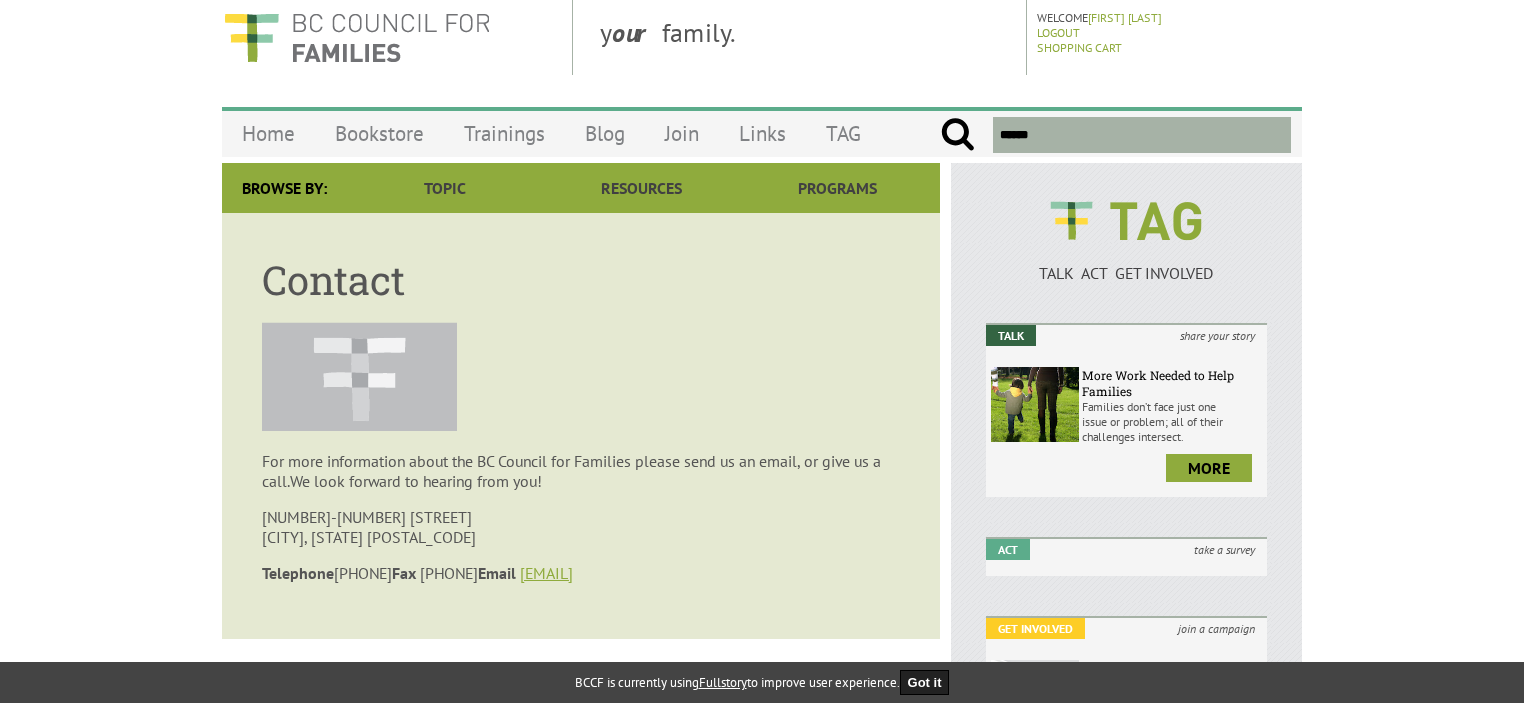 scroll, scrollTop: 0, scrollLeft: 0, axis: both 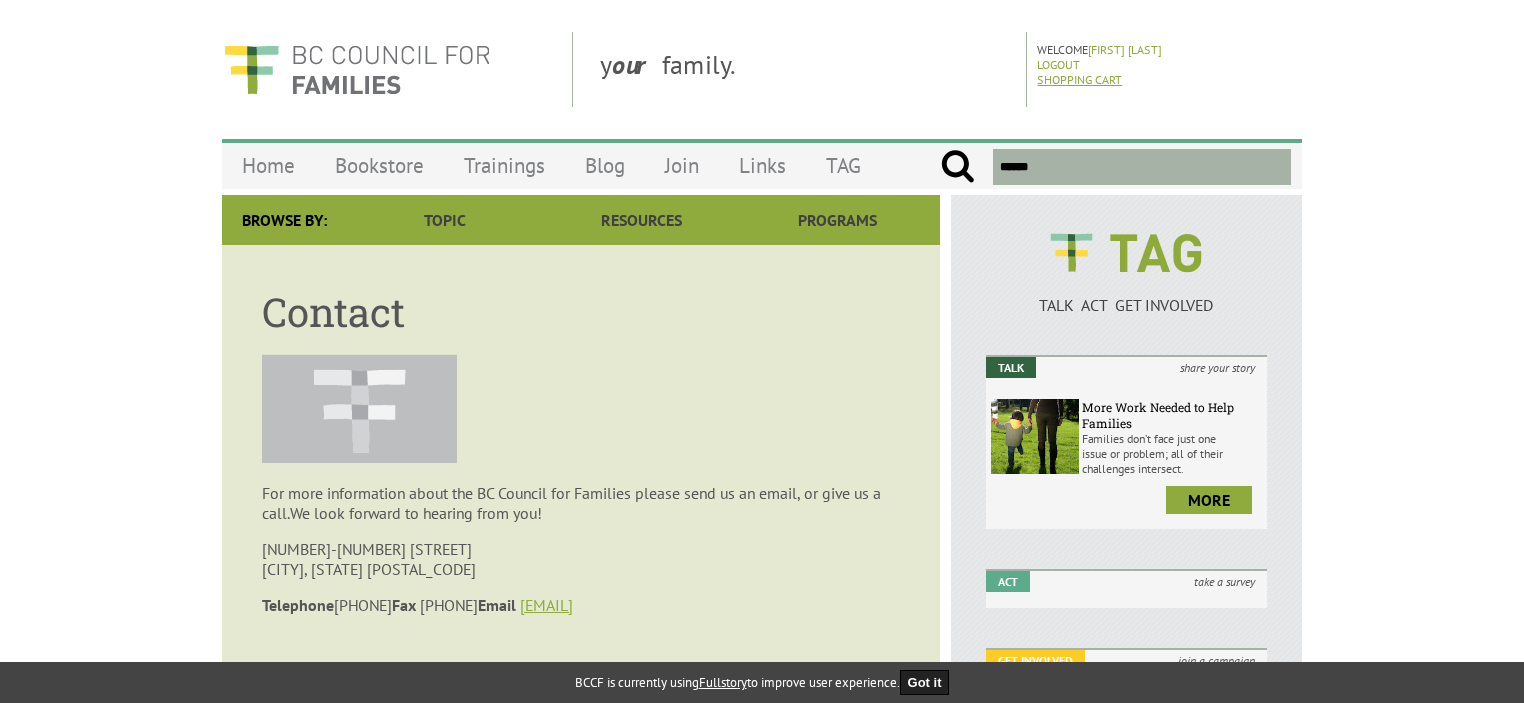 click on "Shopping Cart" at bounding box center [1079, 79] 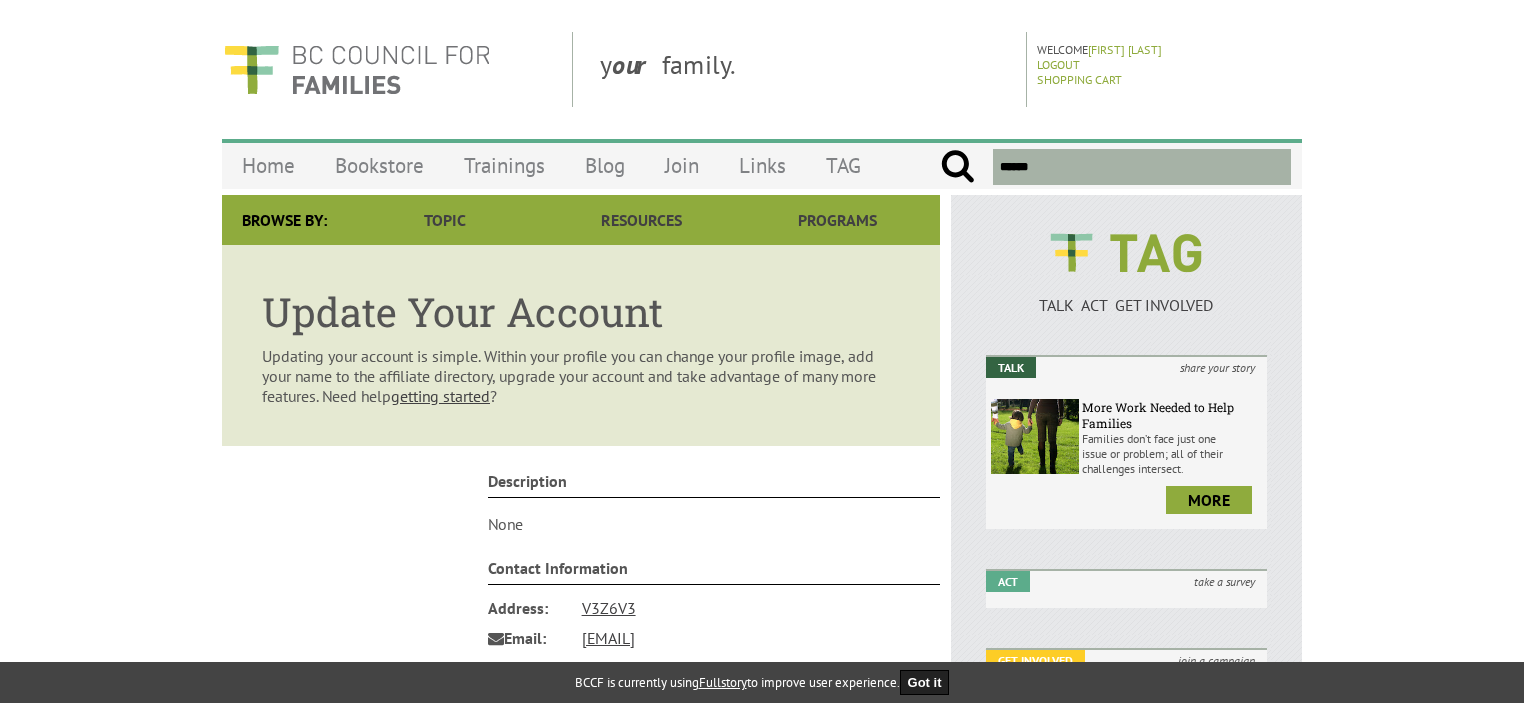 scroll, scrollTop: 0, scrollLeft: 0, axis: both 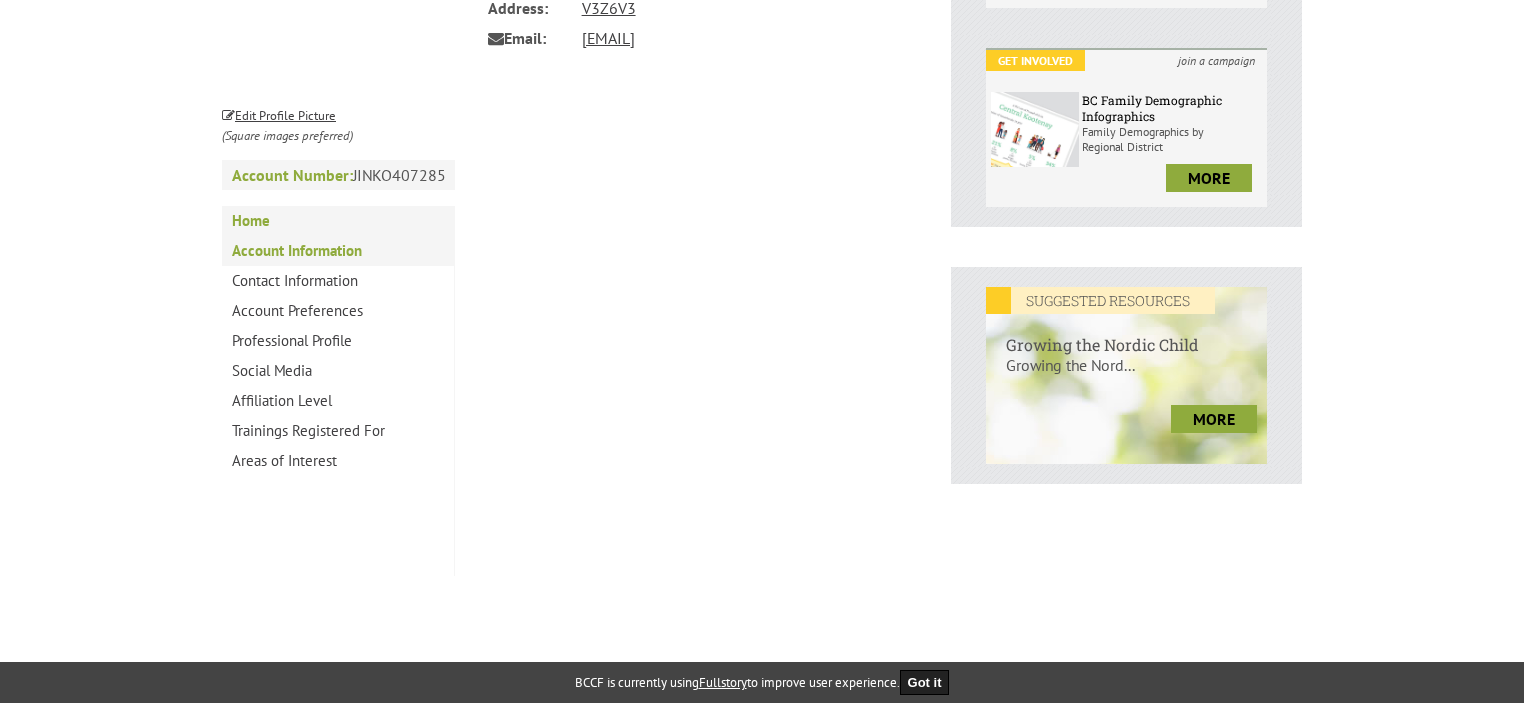 click on "Account Information" at bounding box center (338, 251) 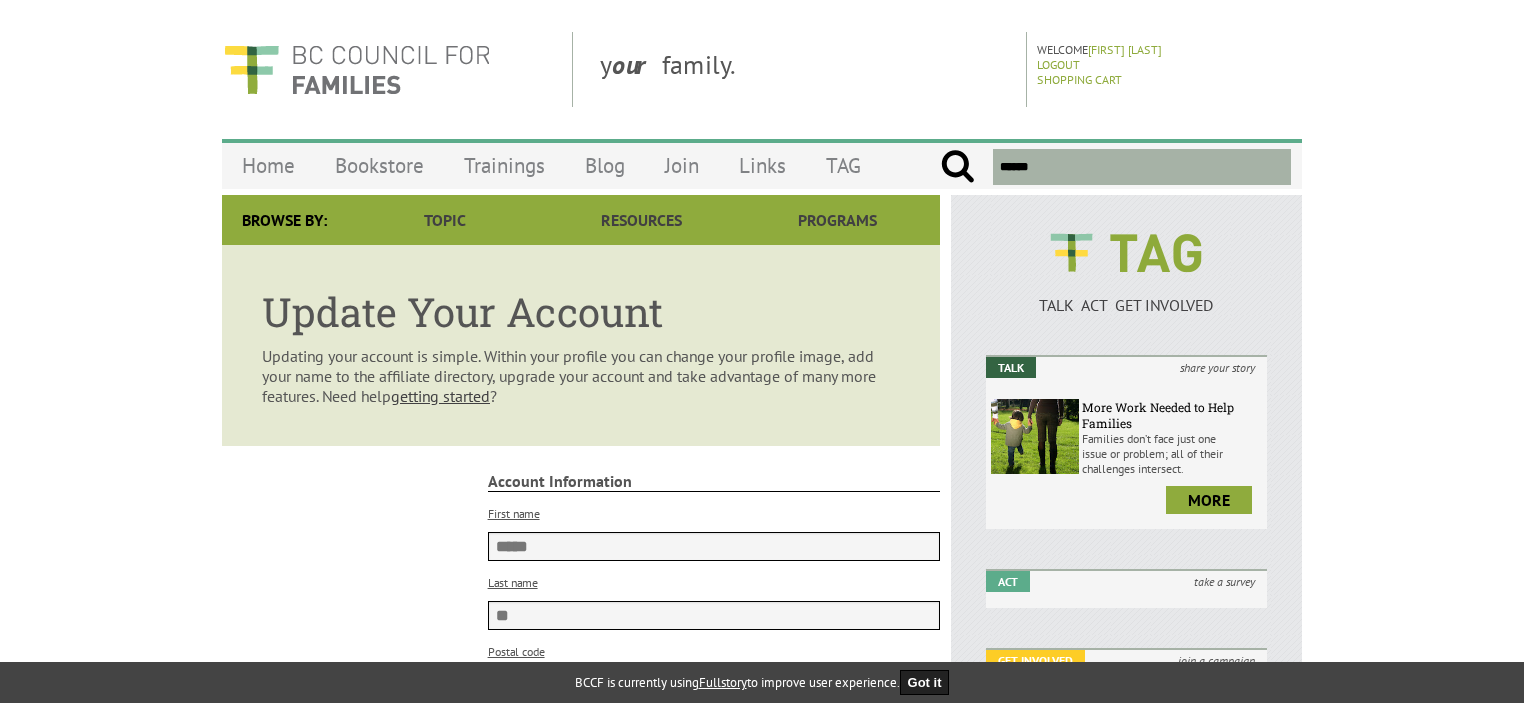 scroll, scrollTop: 0, scrollLeft: 0, axis: both 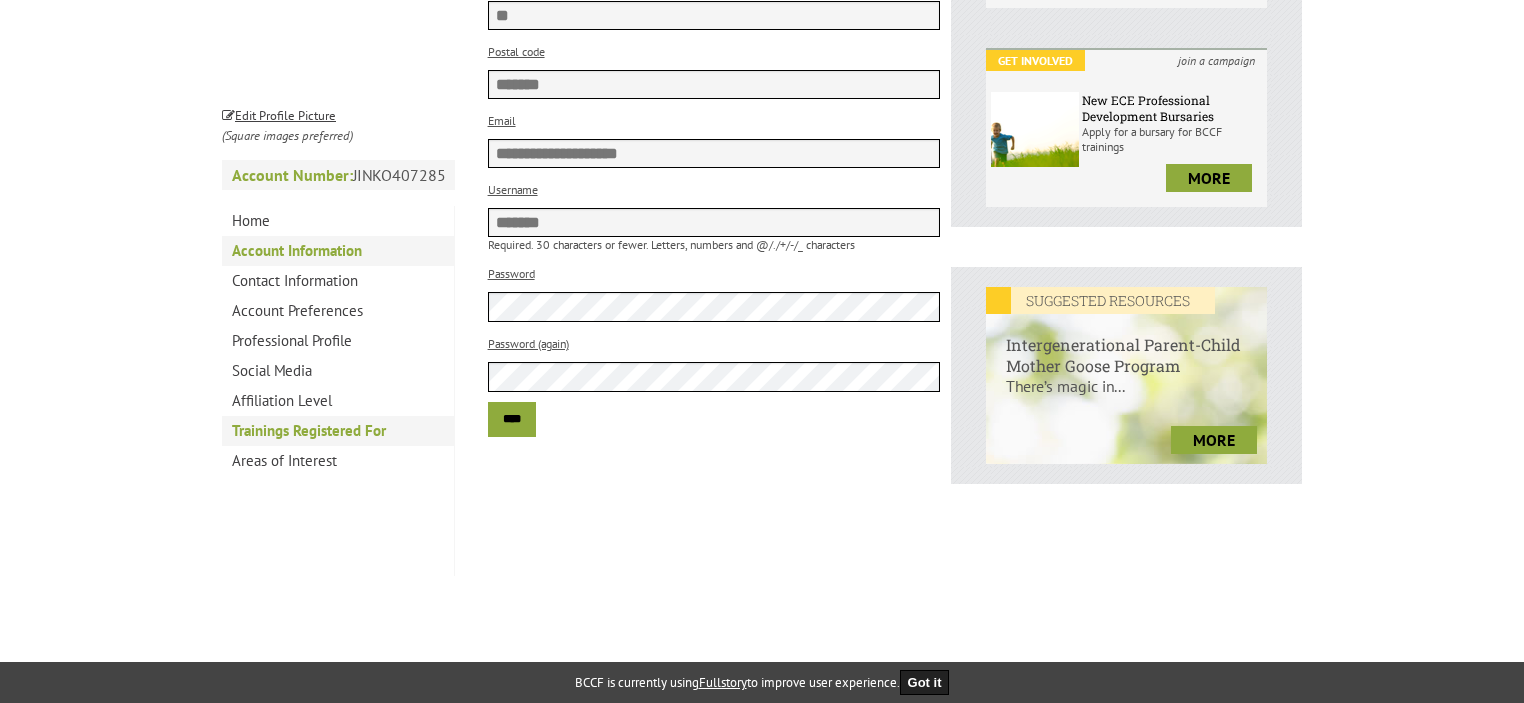 click on "Trainings Registered For" at bounding box center [338, 431] 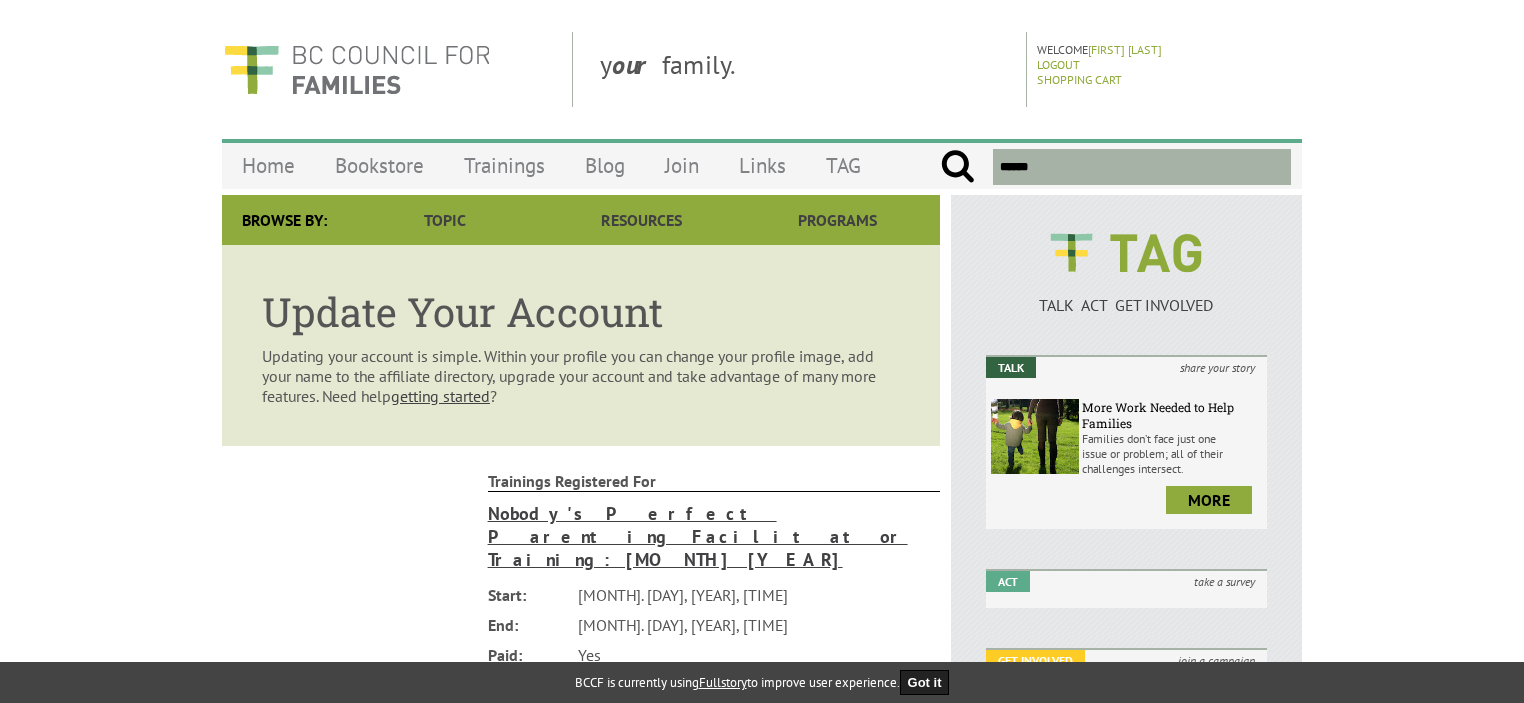 scroll, scrollTop: 0, scrollLeft: 0, axis: both 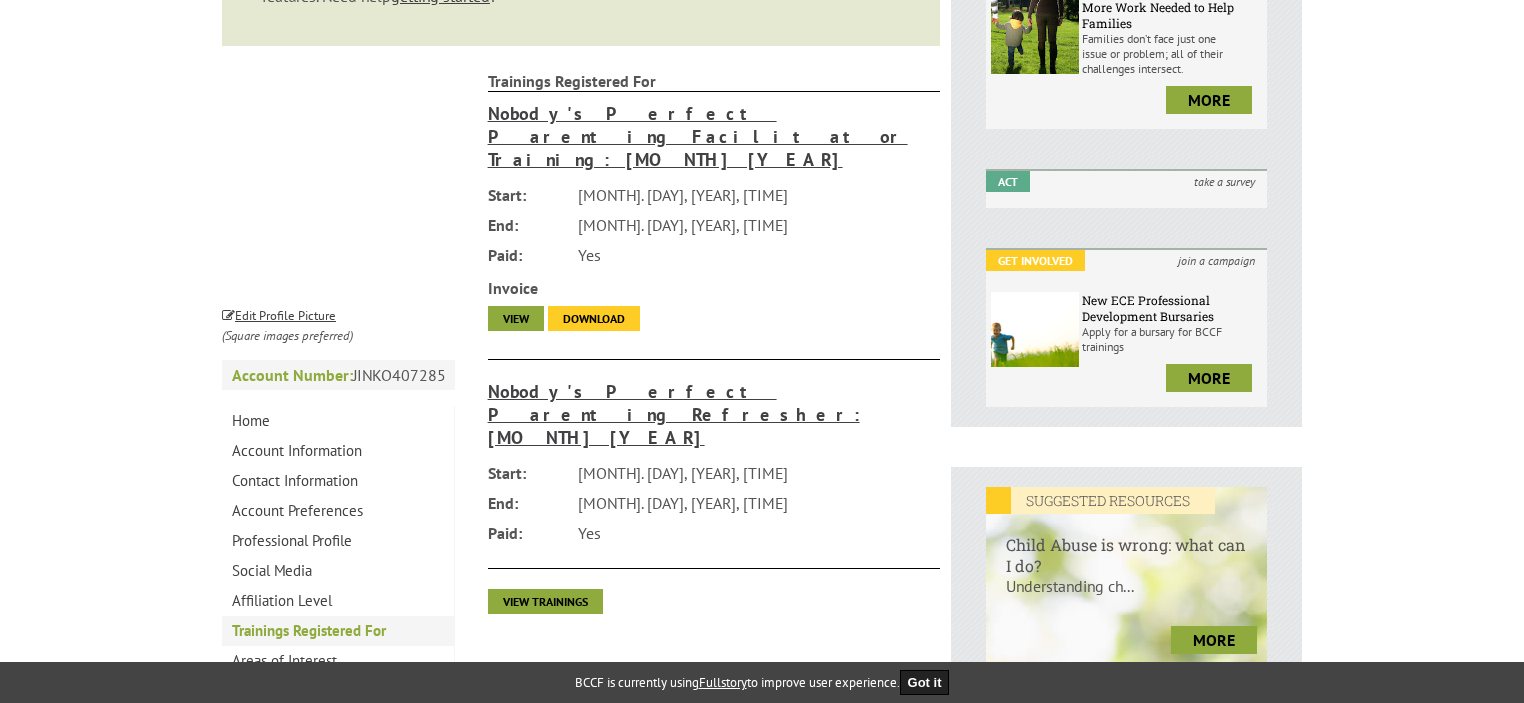 click on "Download" at bounding box center [594, 318] 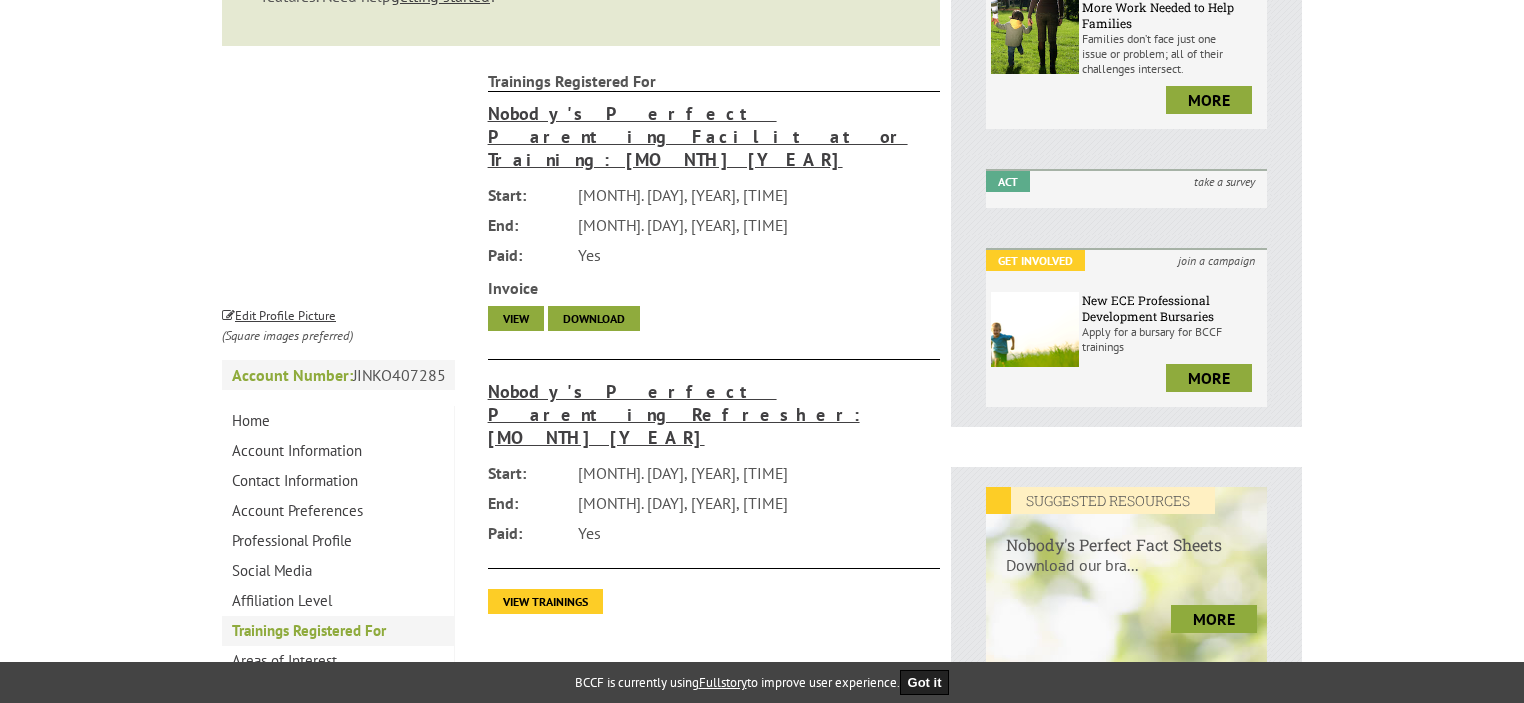 click on "View Trainings" at bounding box center (545, 601) 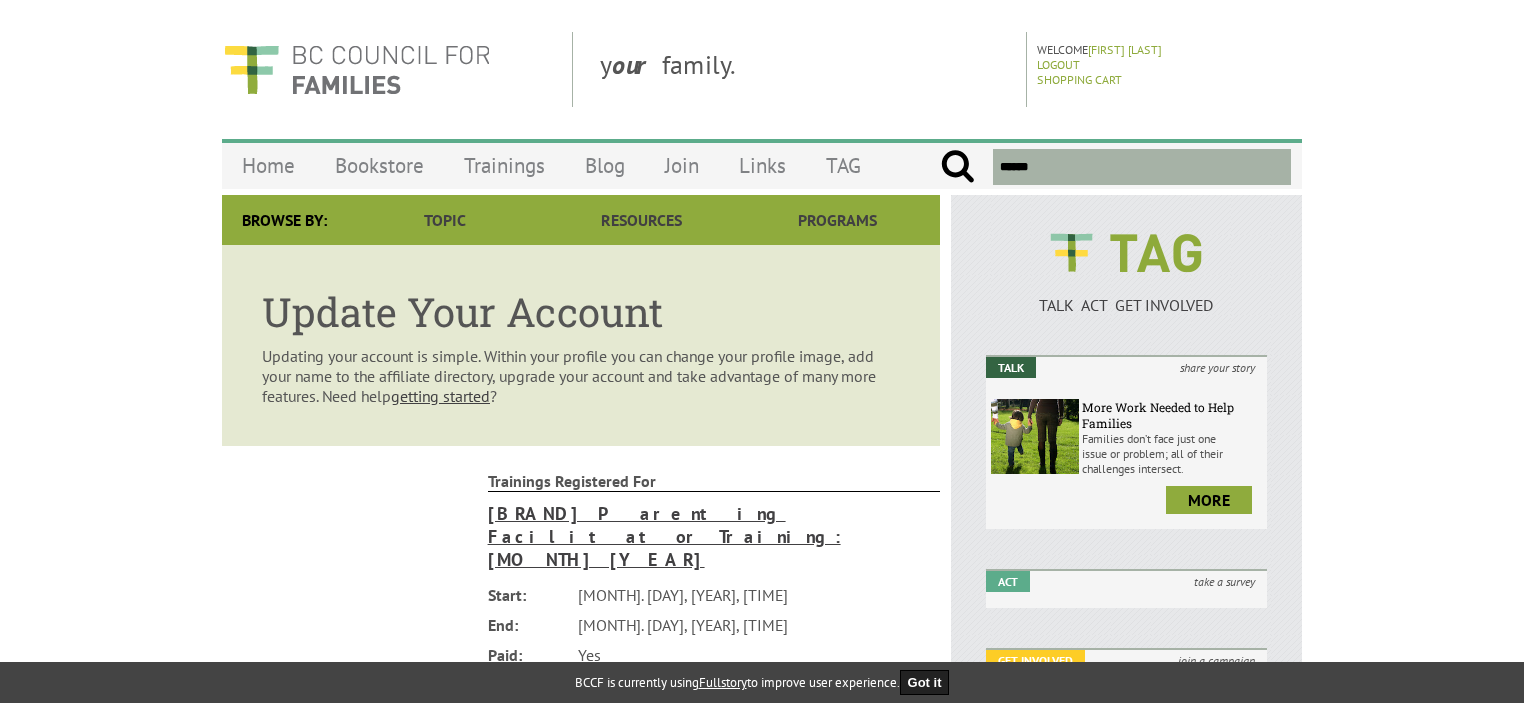 scroll, scrollTop: 400, scrollLeft: 0, axis: vertical 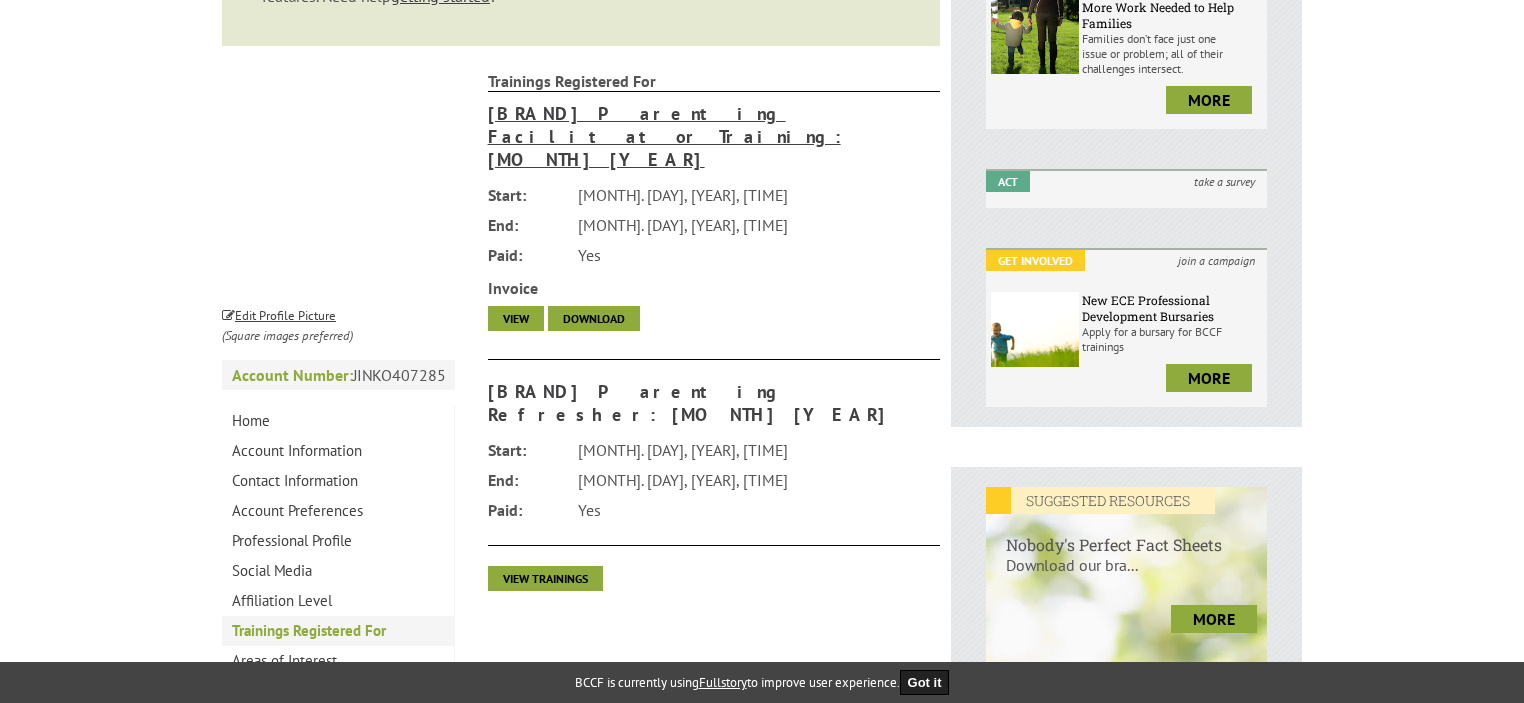 click on "[BRAND] Parenting Refresher: [MONTH] [YEAR]" at bounding box center (714, 403) 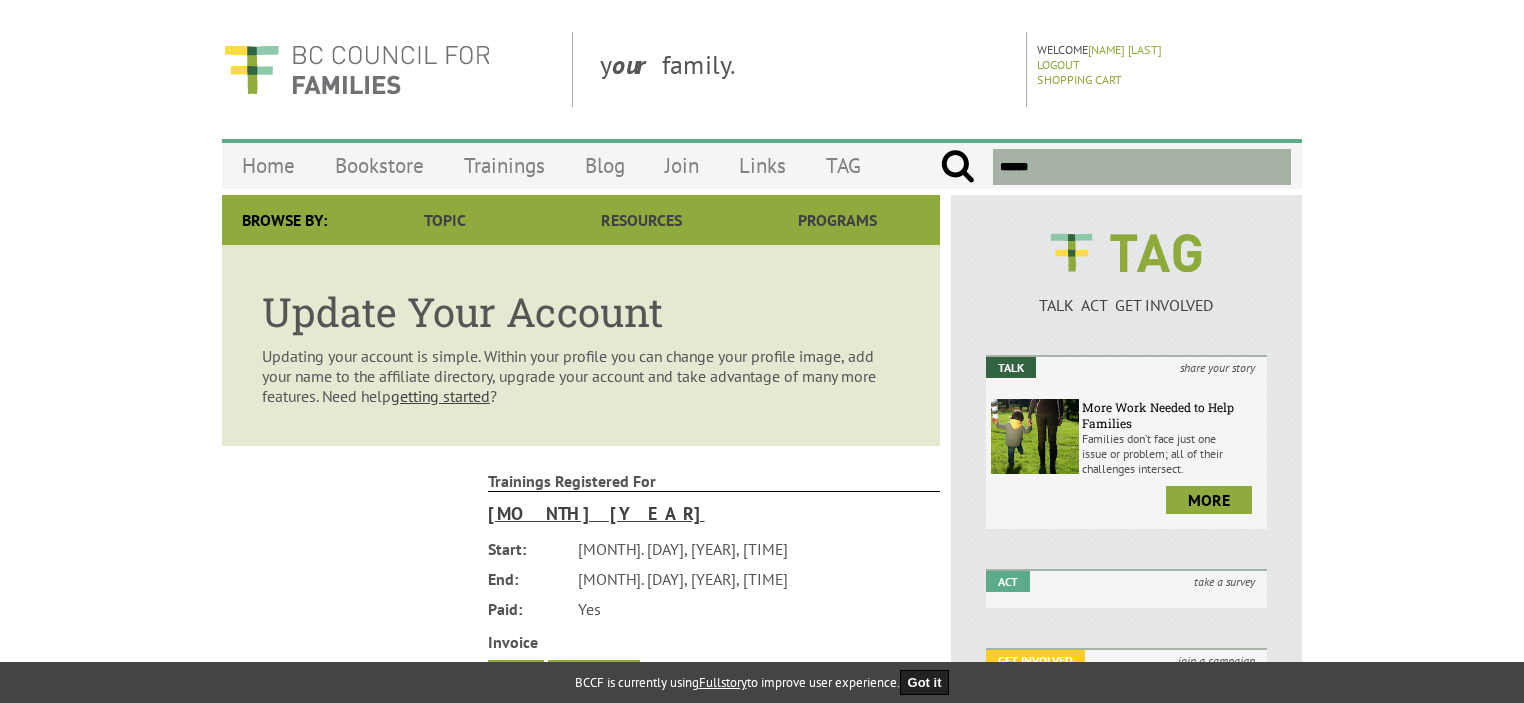 scroll, scrollTop: 930, scrollLeft: 0, axis: vertical 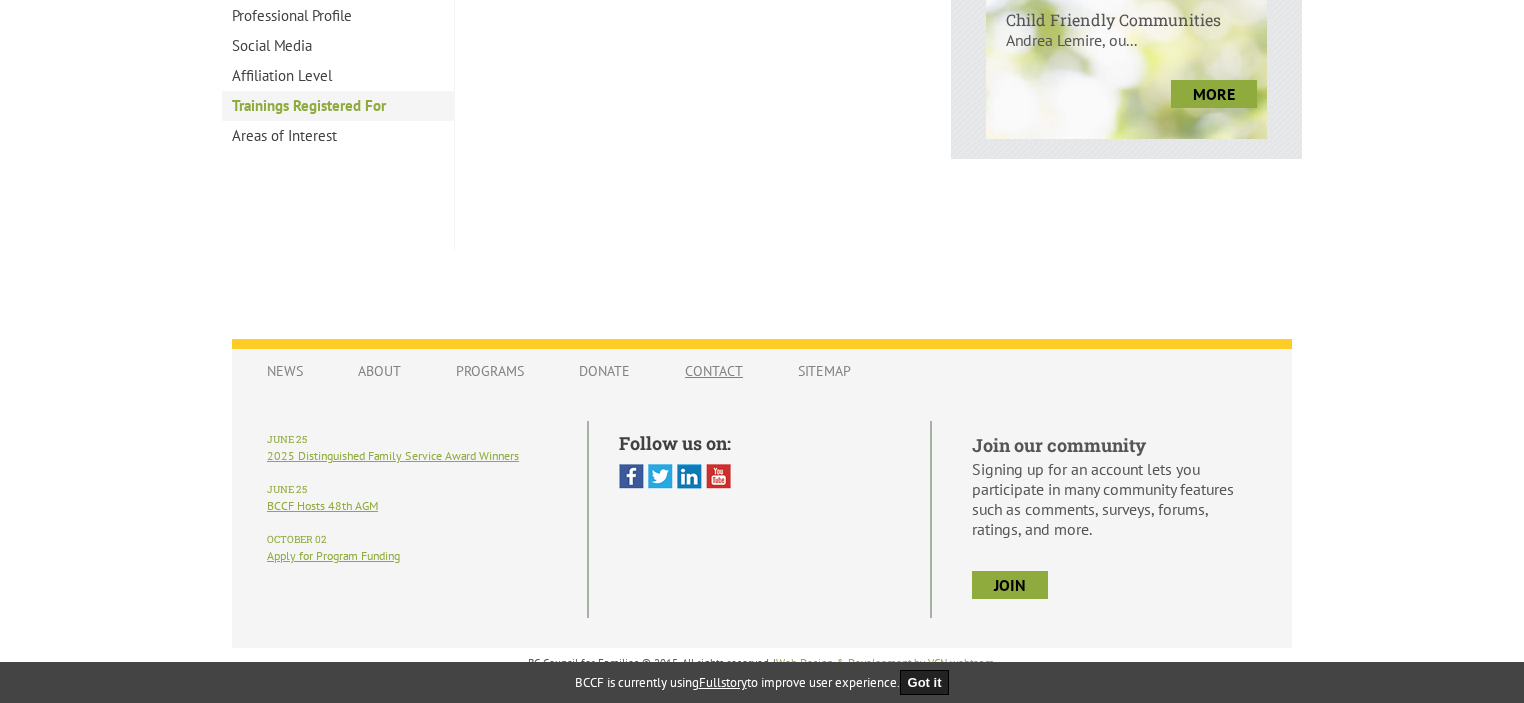 click on "Contact" at bounding box center [714, 371] 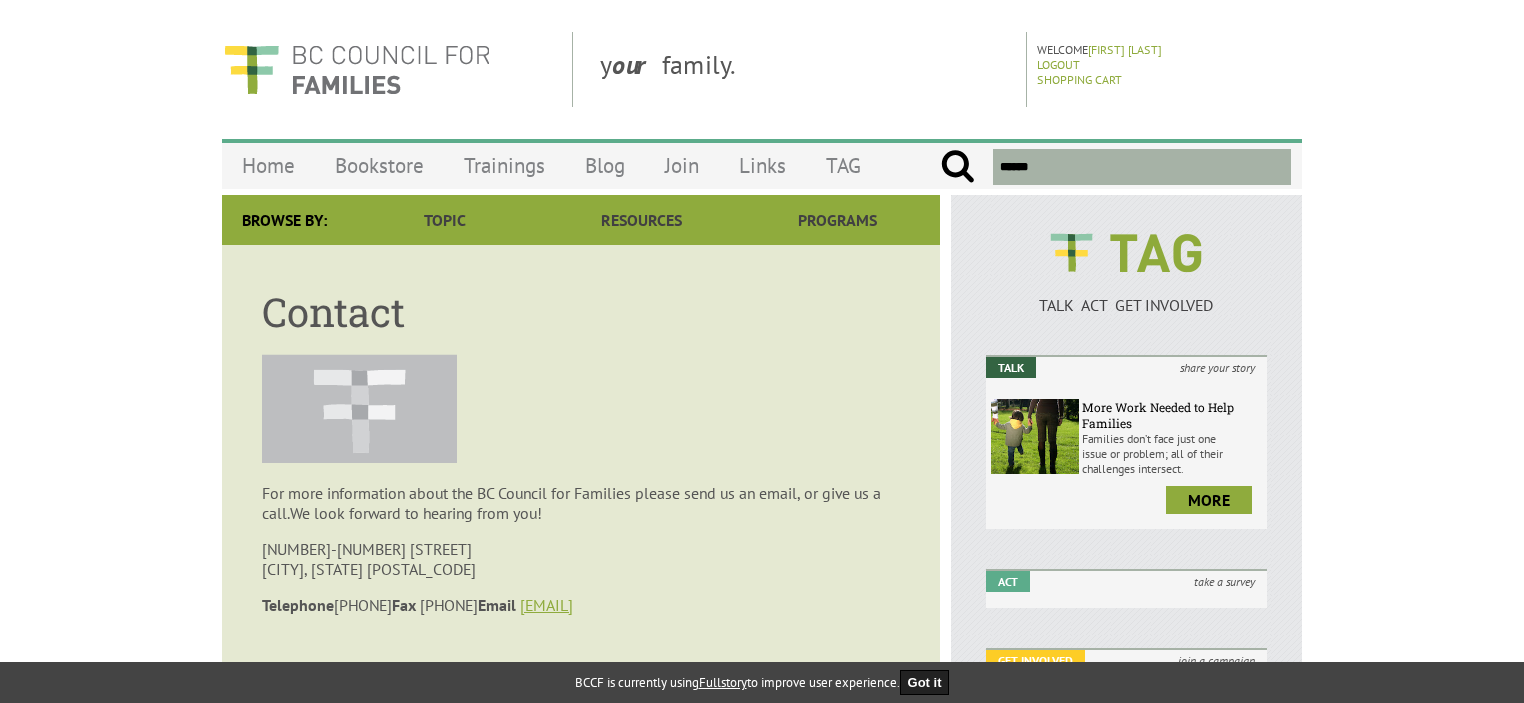 scroll, scrollTop: 0, scrollLeft: 0, axis: both 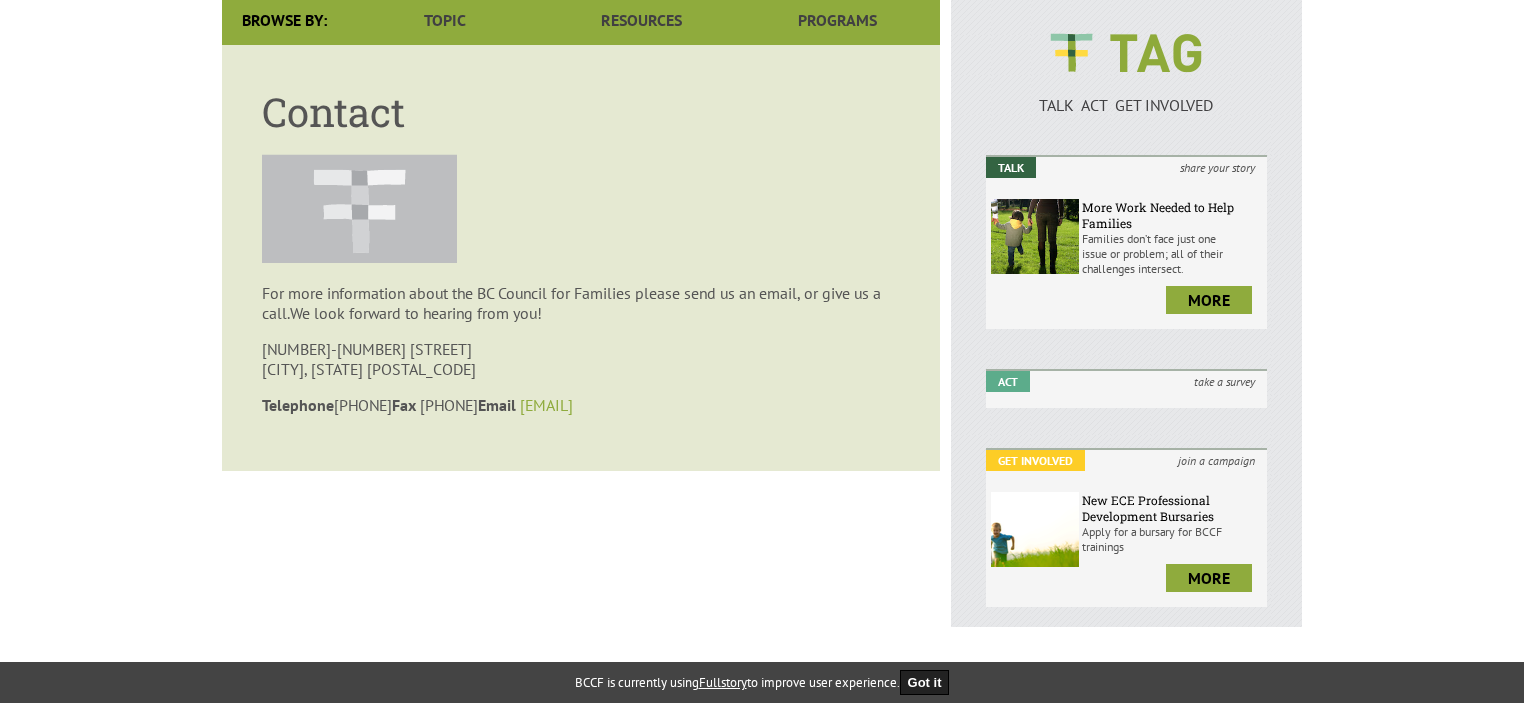 click on "bccf@bccf.ca" at bounding box center (546, 405) 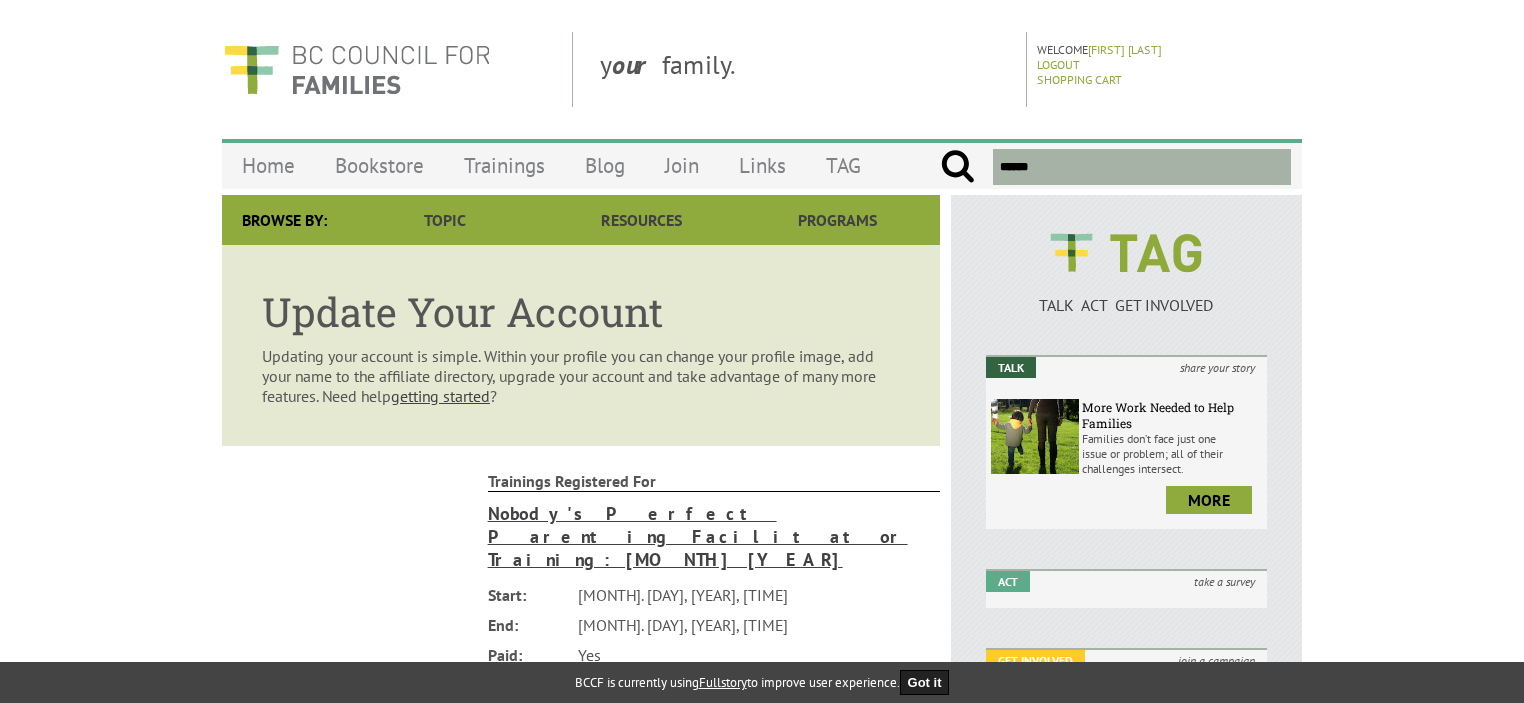 scroll, scrollTop: 930, scrollLeft: 0, axis: vertical 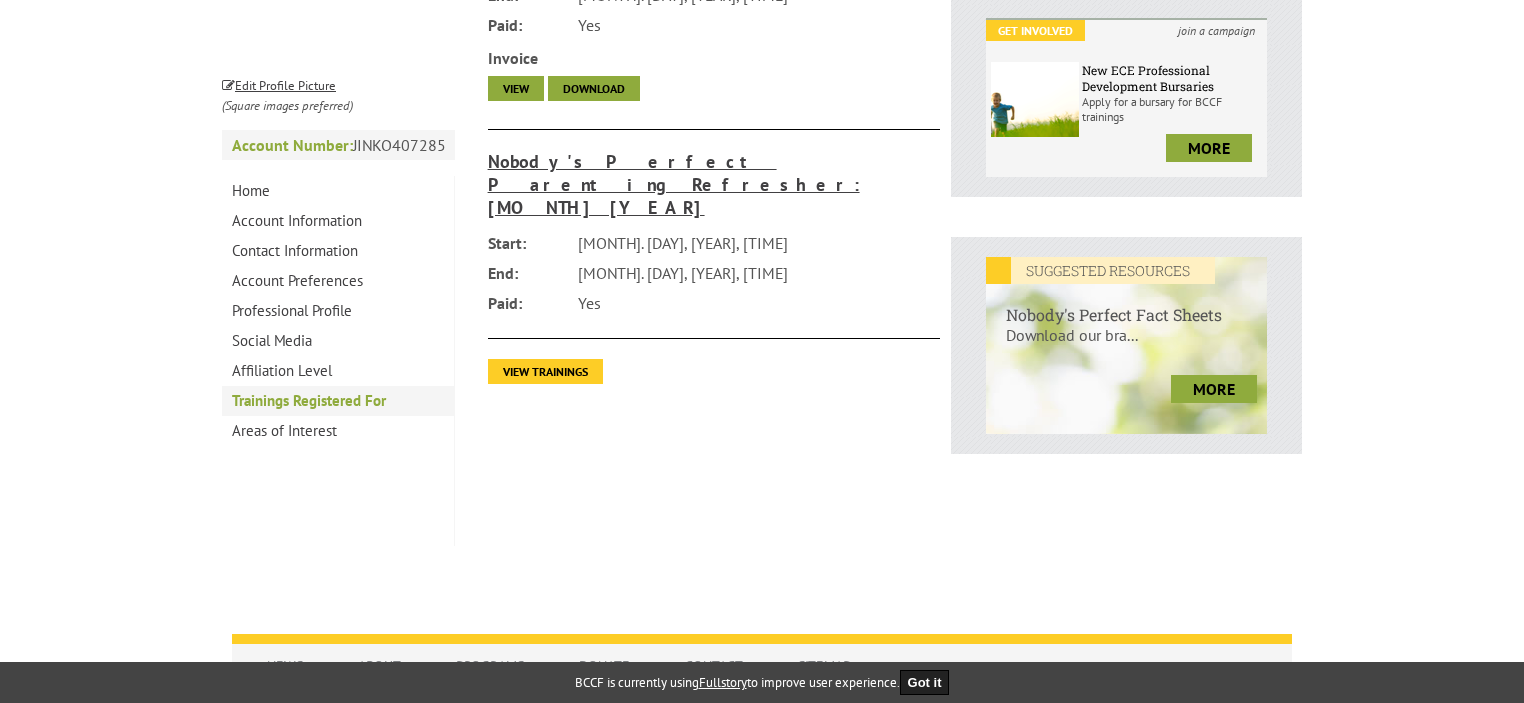 click on "View Trainings" at bounding box center (545, 371) 